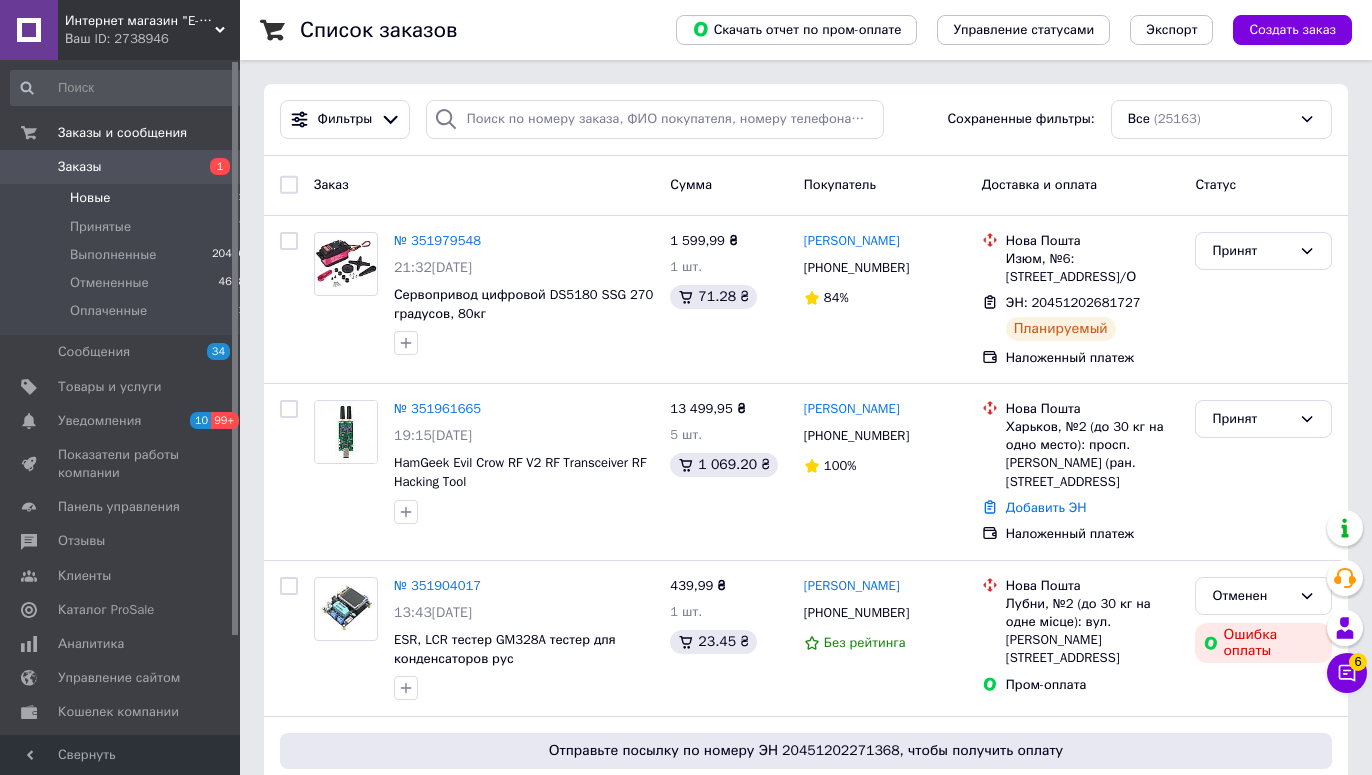 scroll, scrollTop: 0, scrollLeft: 0, axis: both 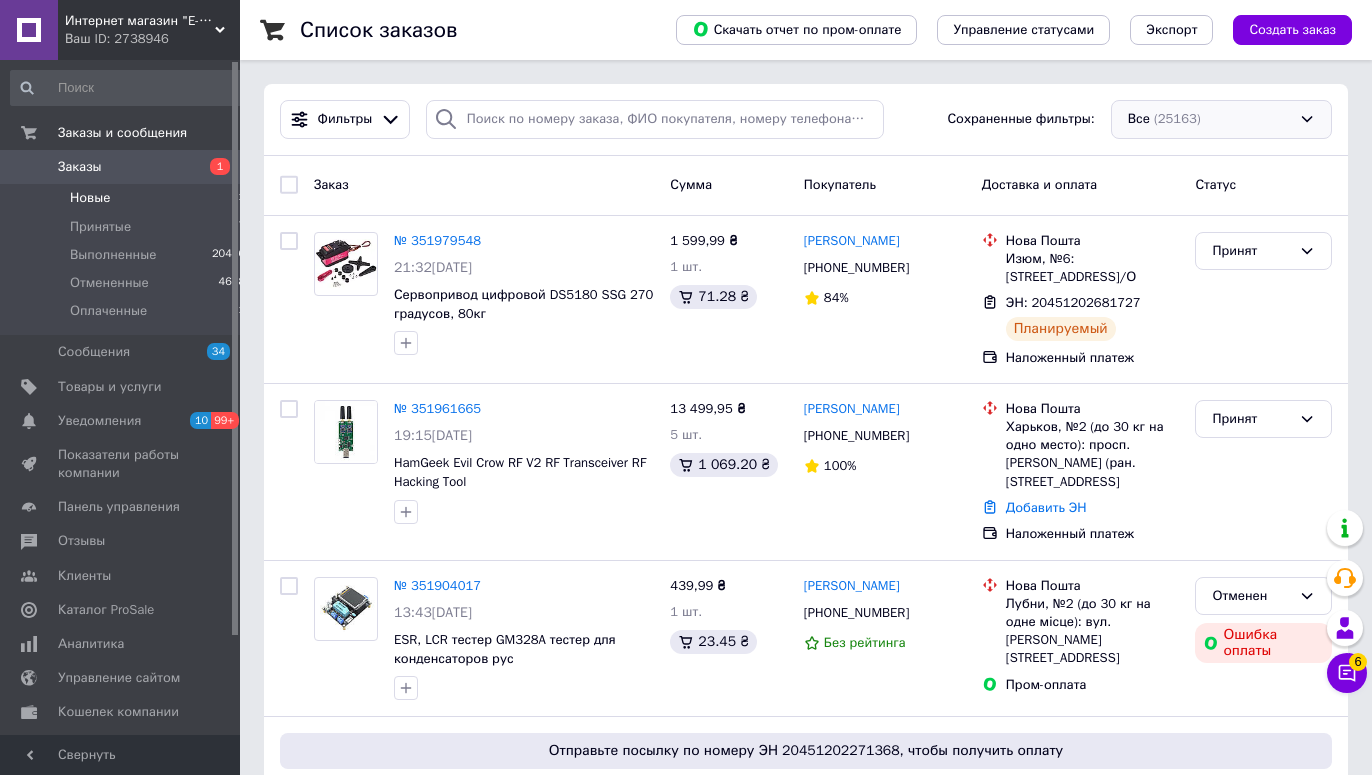 click on "Все (25163)" at bounding box center (1221, 119) 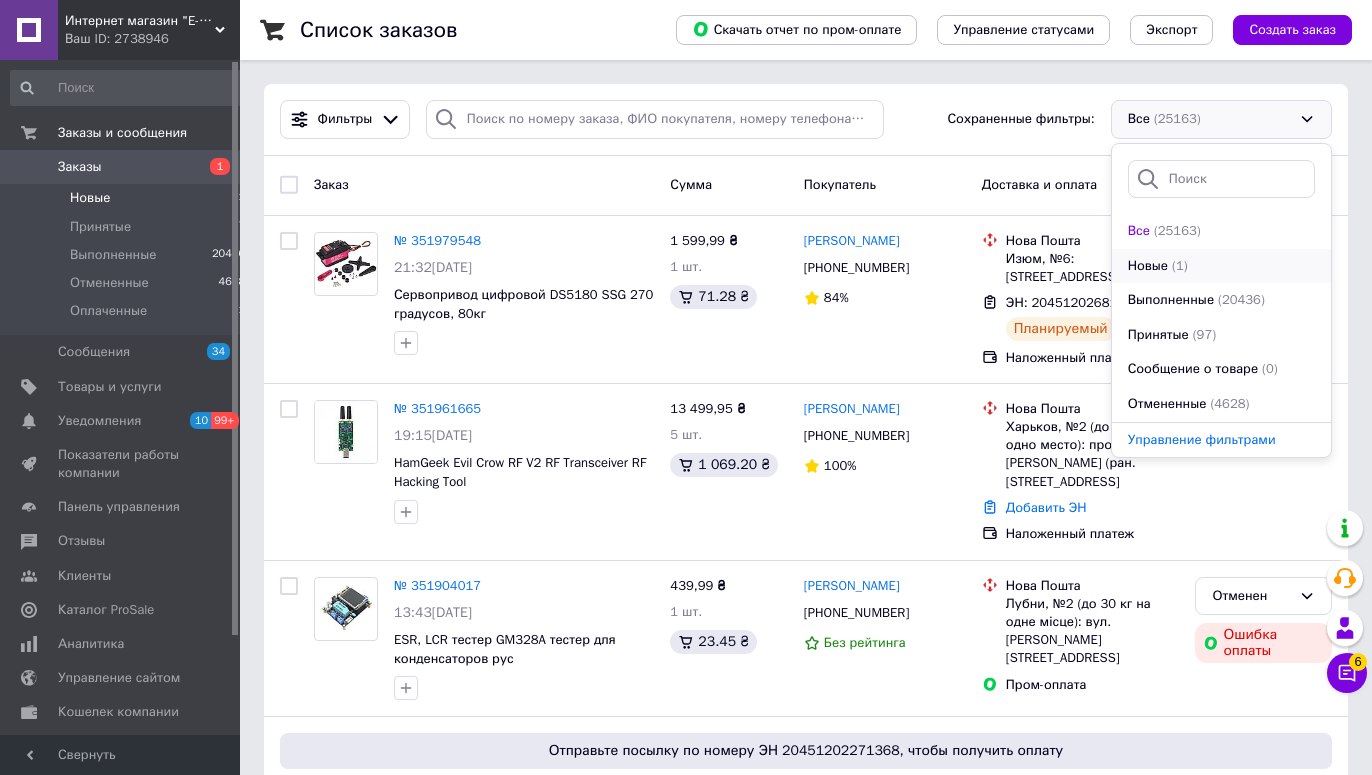click on "Новые" at bounding box center (1148, 266) 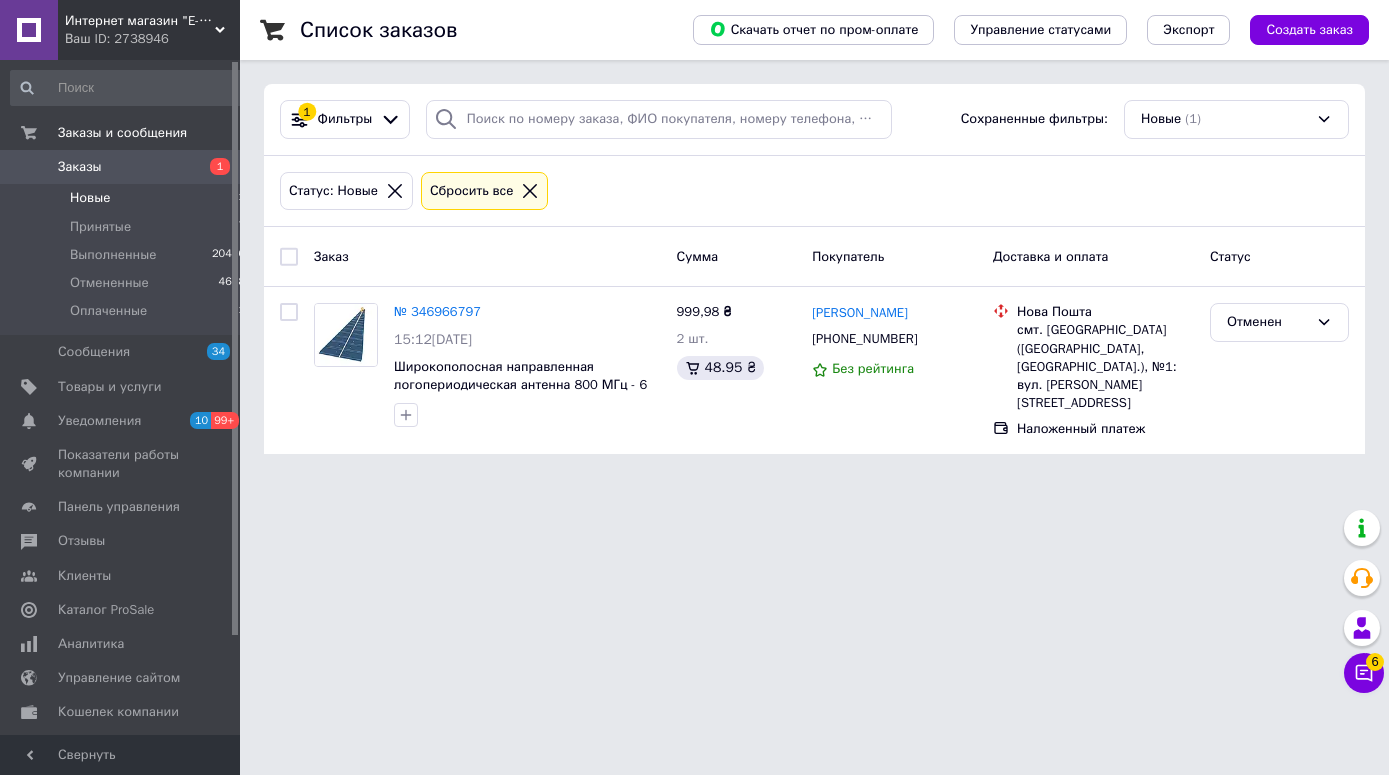 click 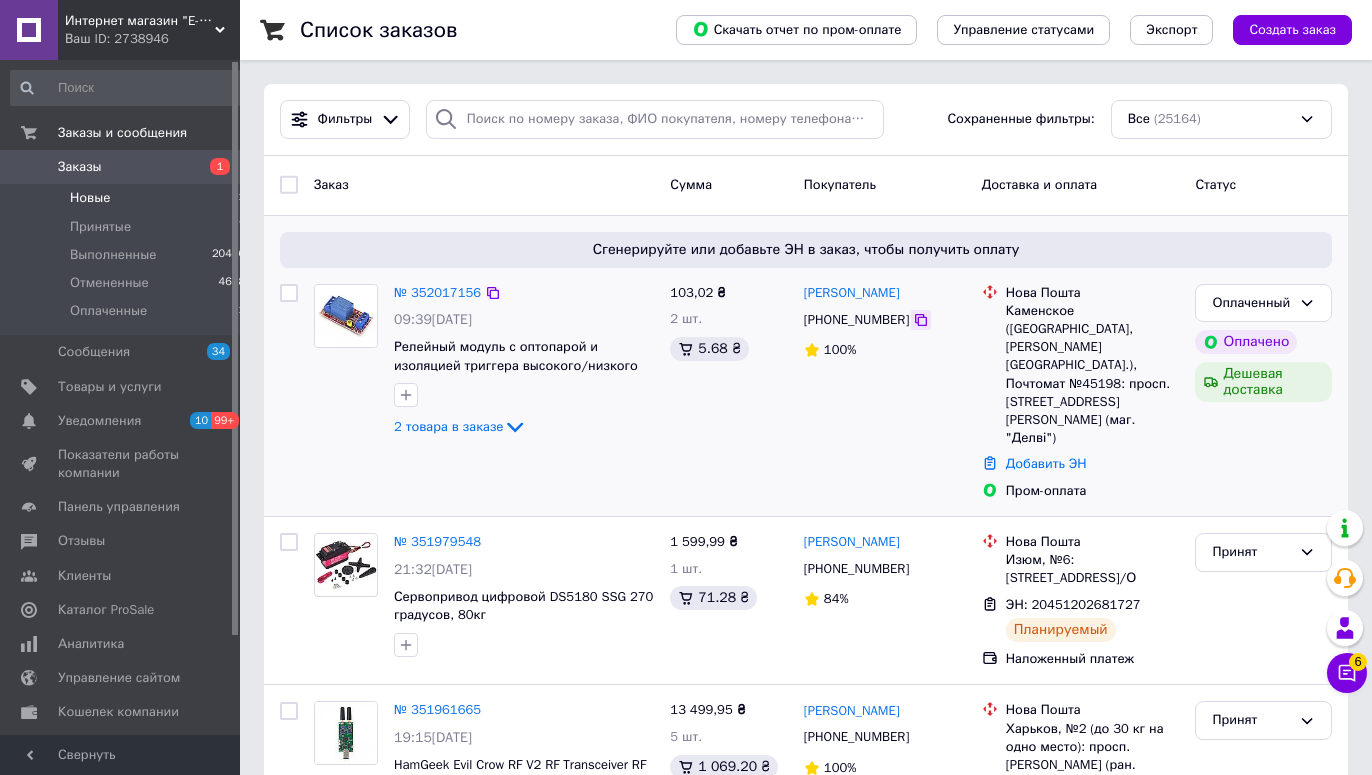 click 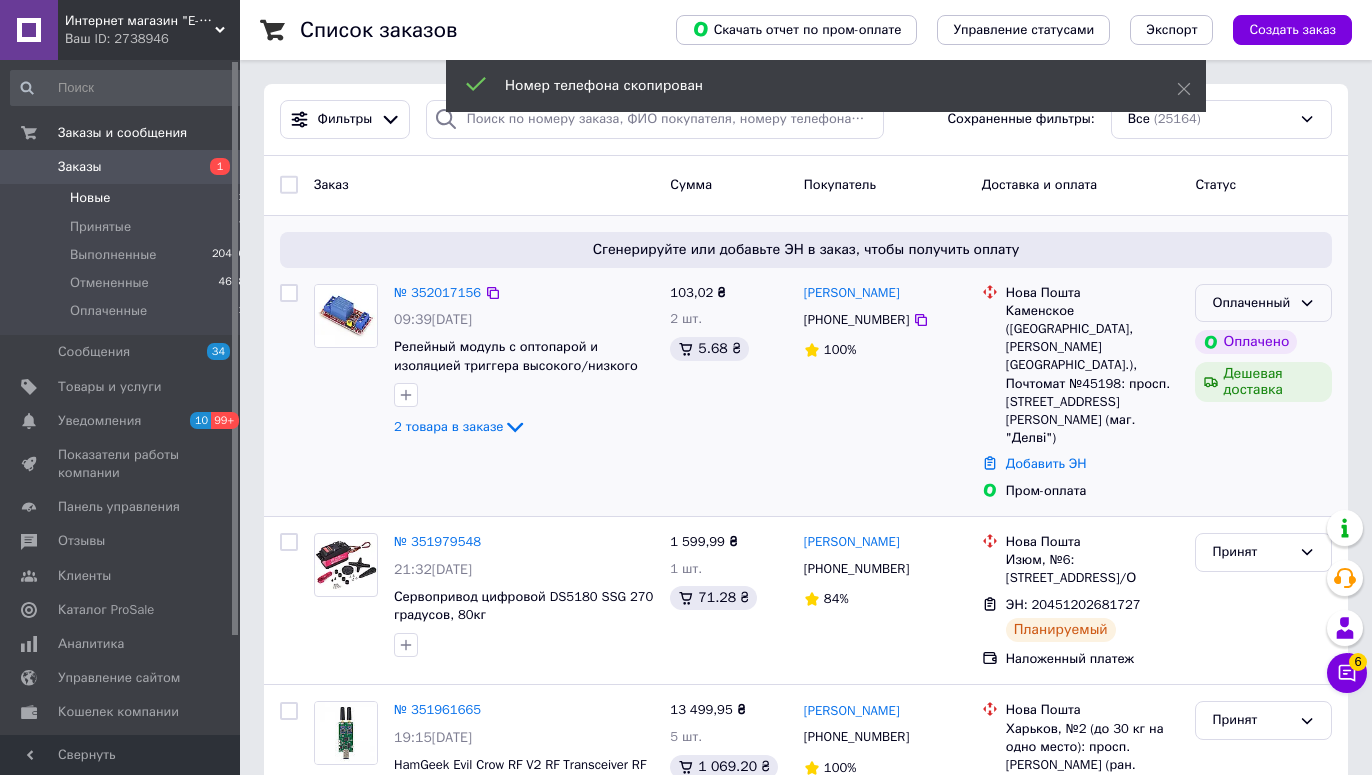 click on "Оплаченный" at bounding box center [1263, 303] 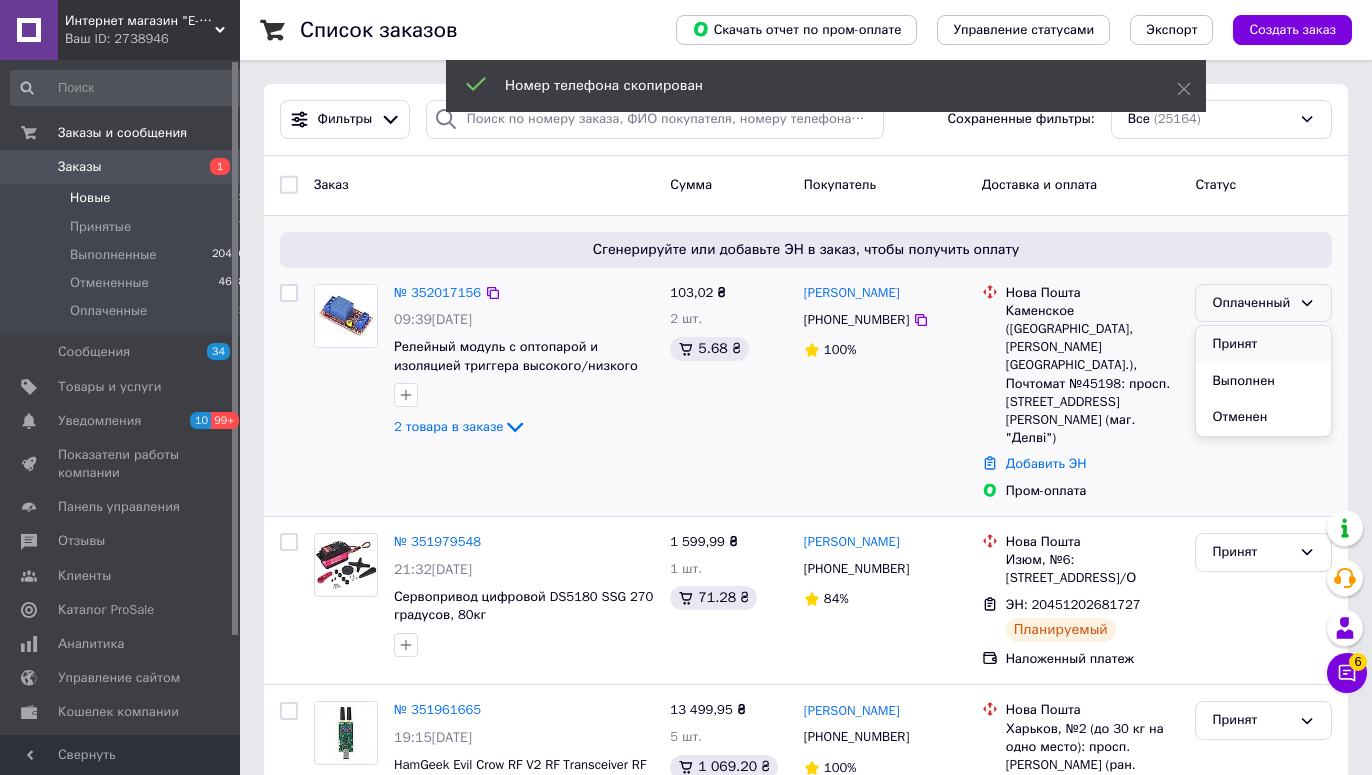 click on "Принят" at bounding box center [1263, 344] 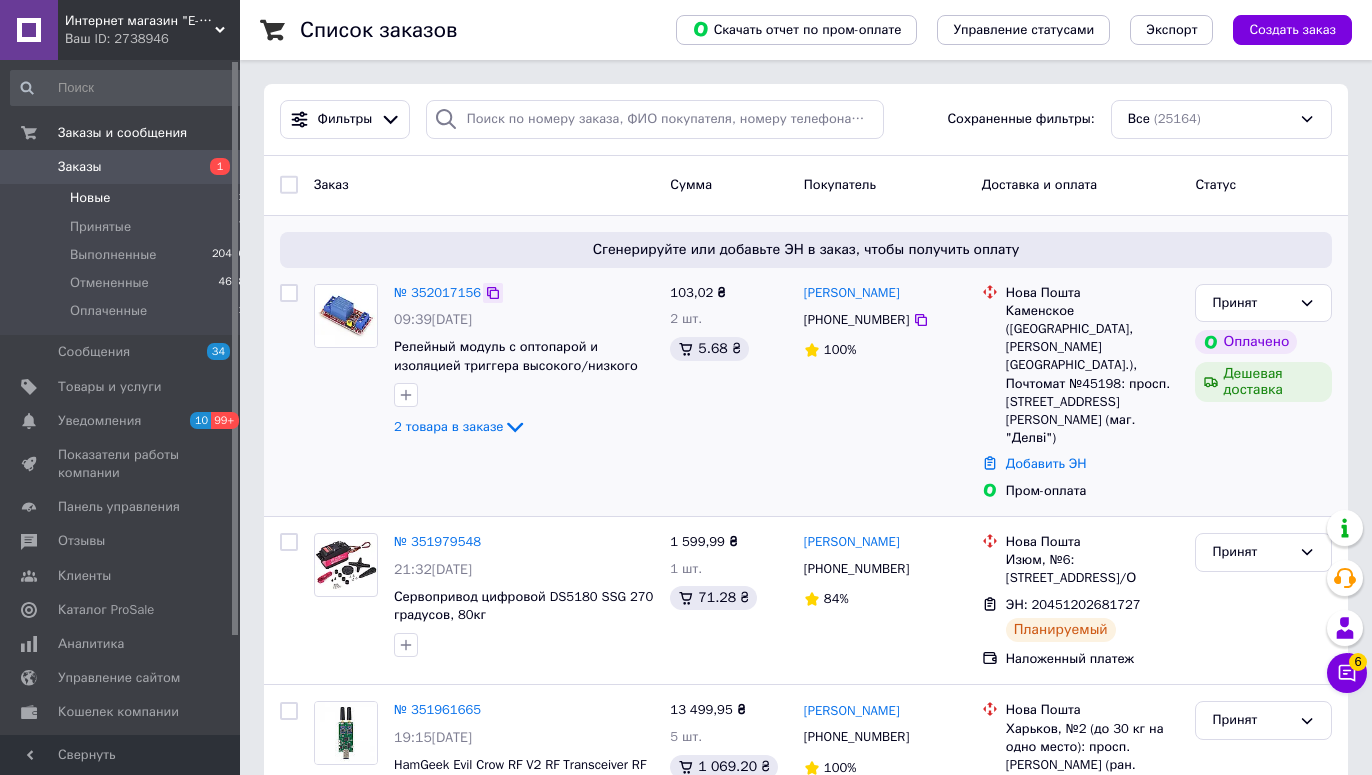 click 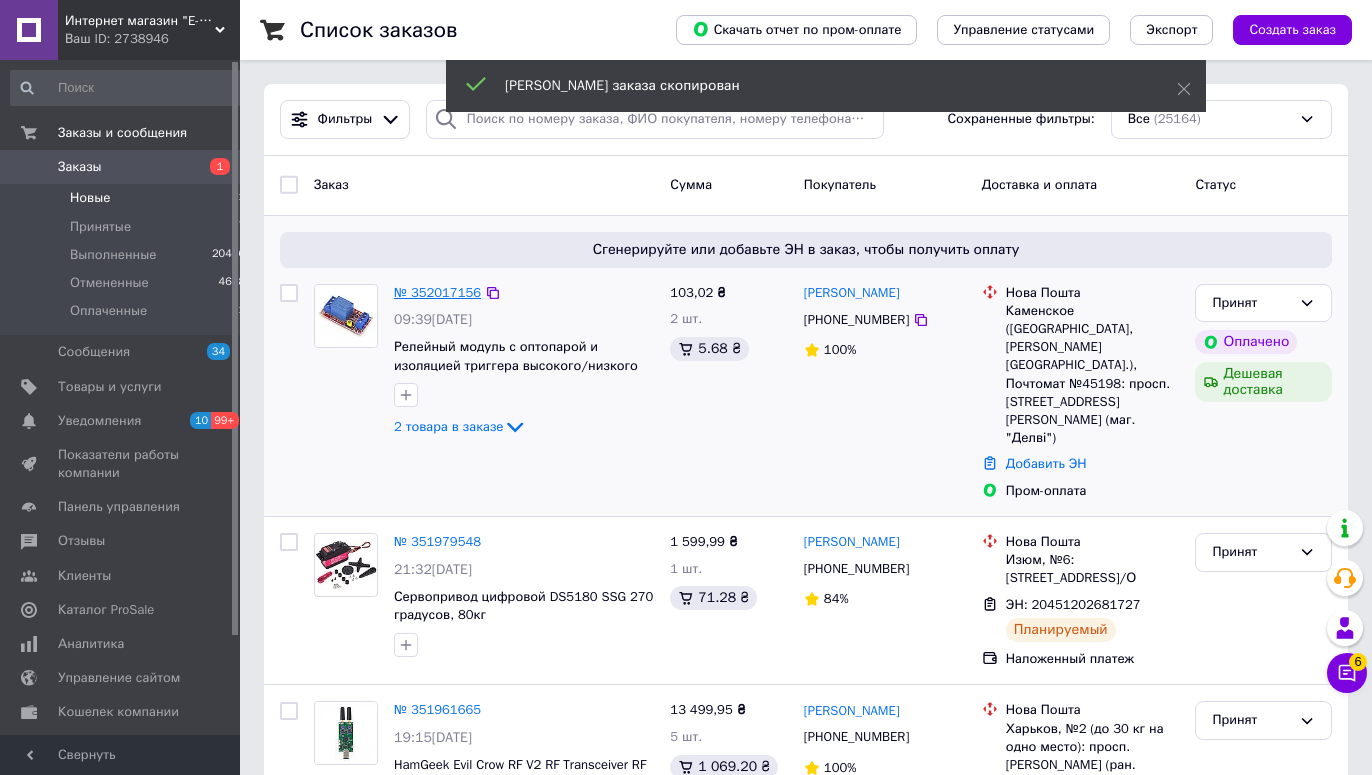 click on "№ 352017156" at bounding box center [437, 292] 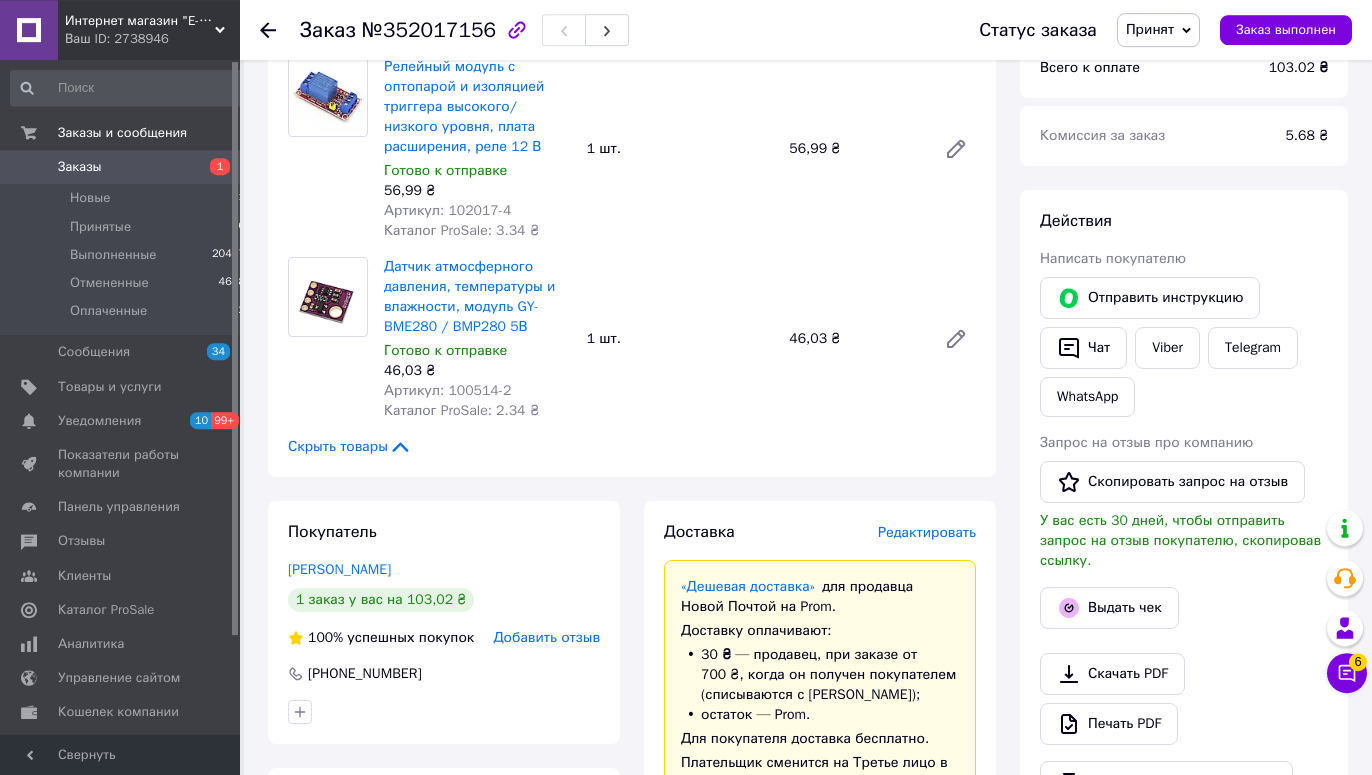 scroll, scrollTop: 782, scrollLeft: 0, axis: vertical 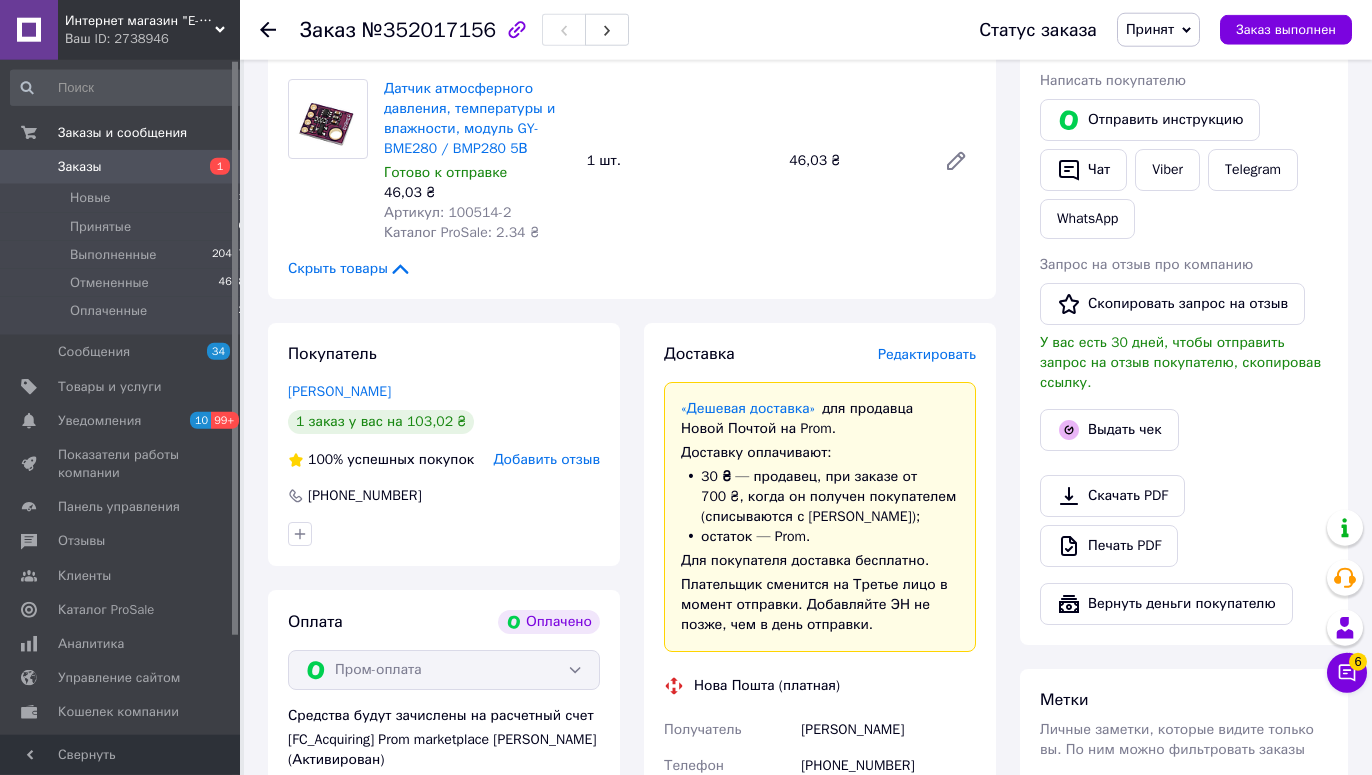 click on "Добавить отзыв" at bounding box center (546, 459) 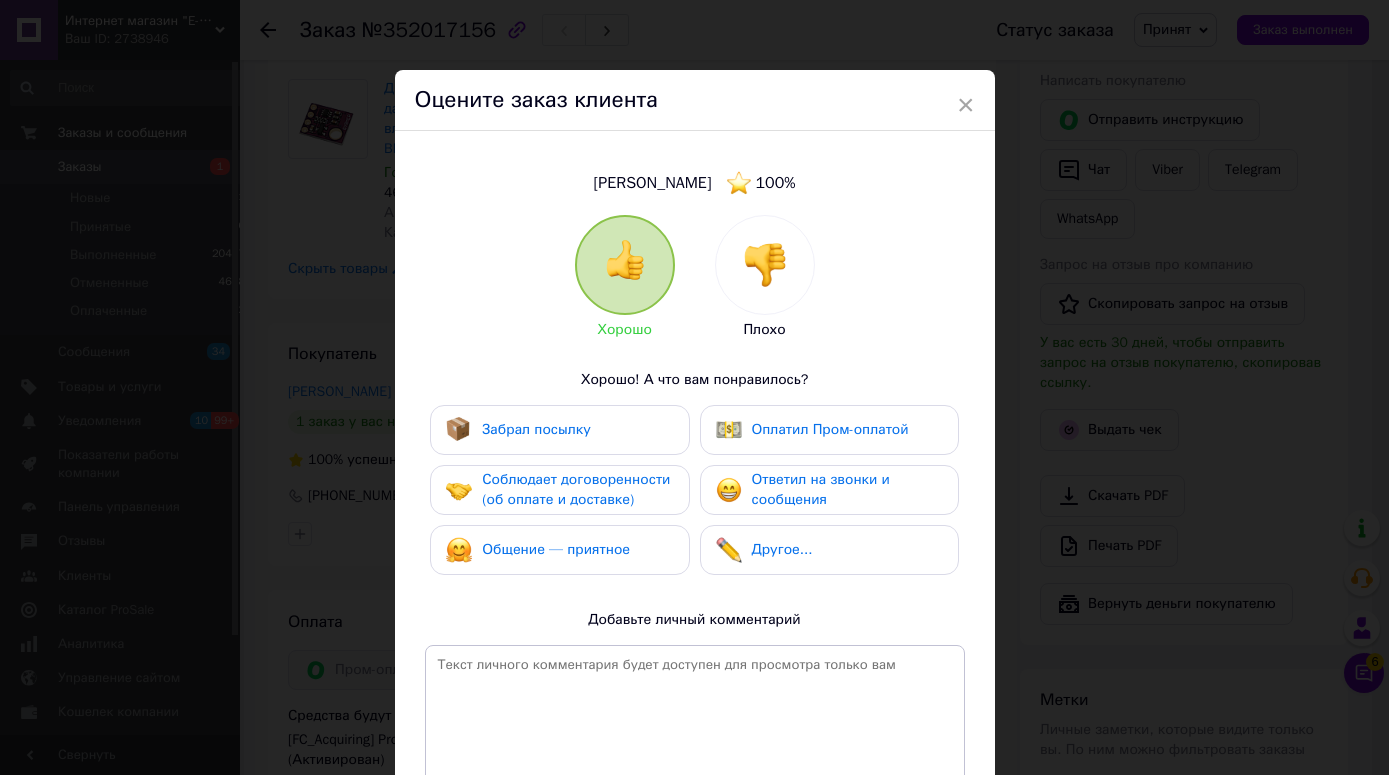 click at bounding box center [765, 265] 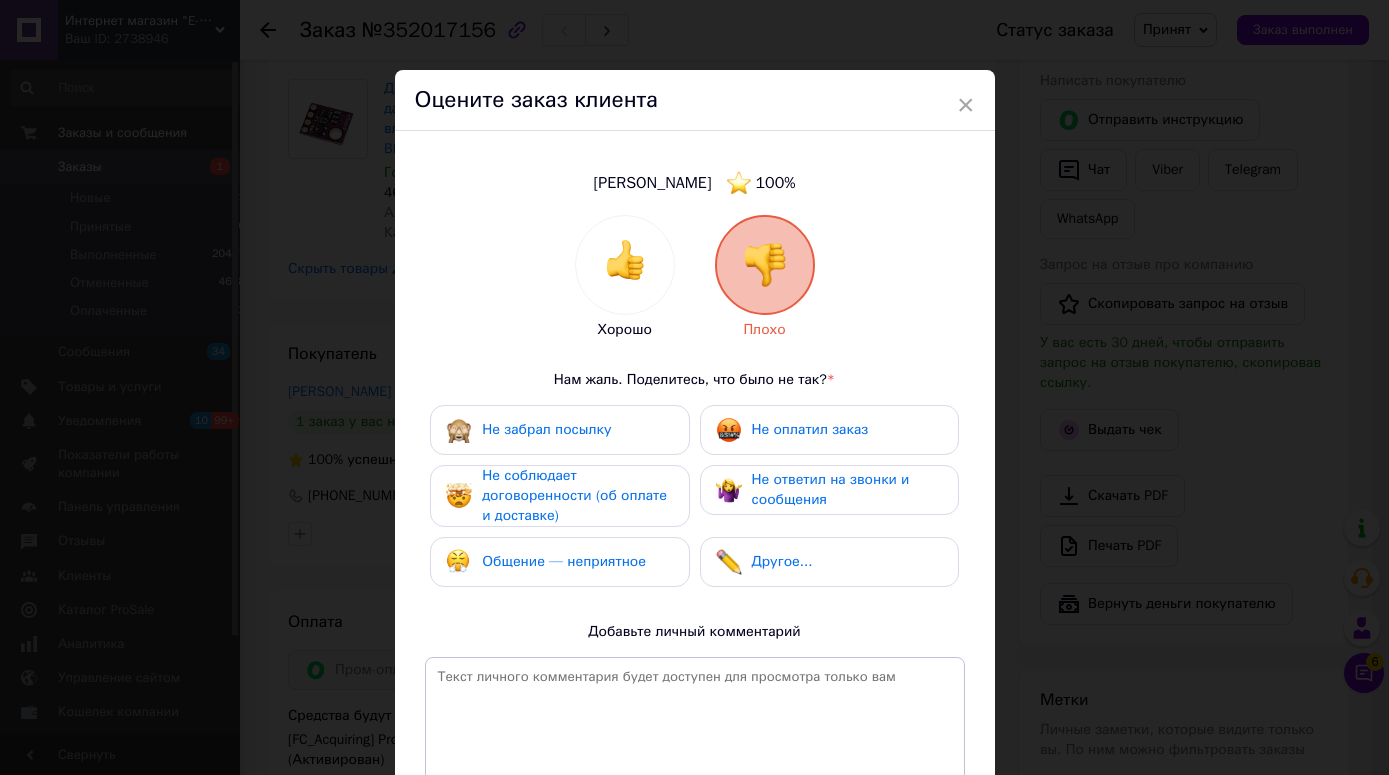click on "Общение — неприятное" at bounding box center (564, 561) 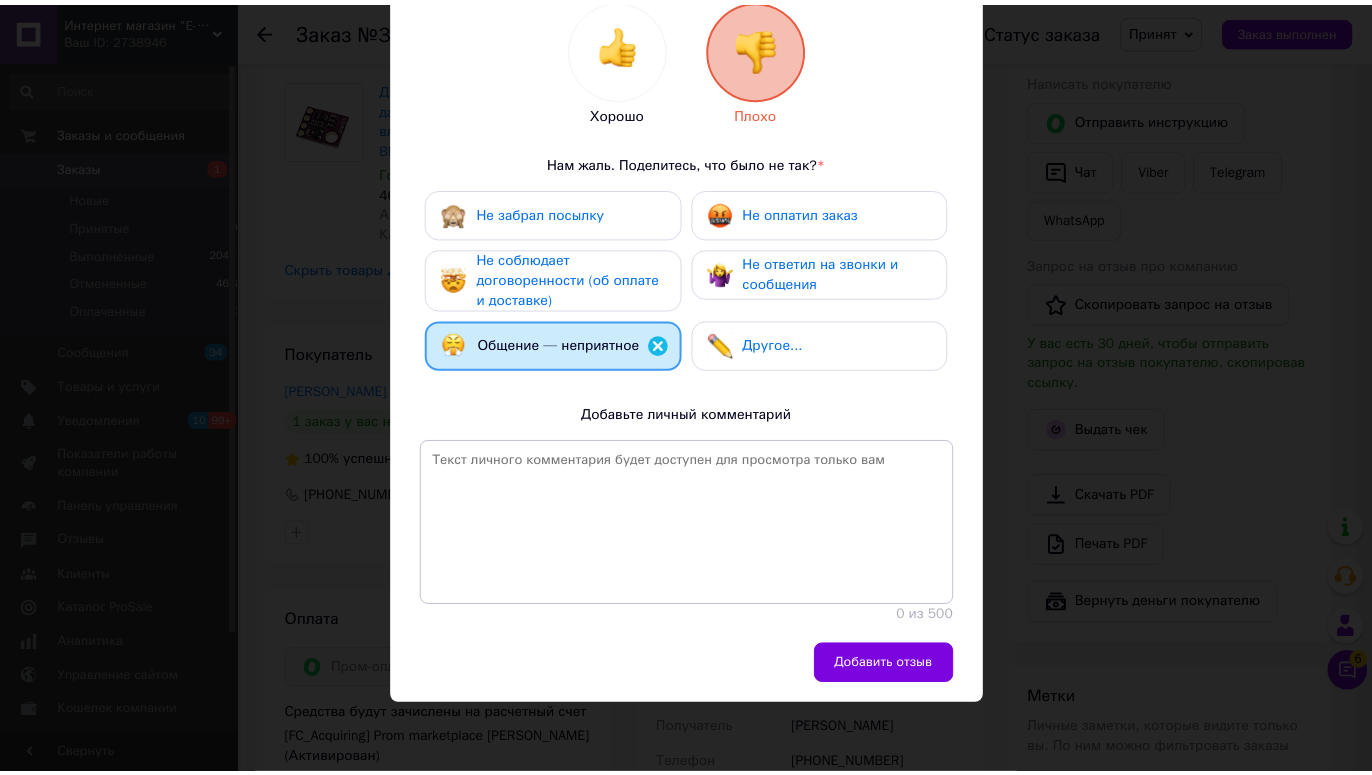 scroll, scrollTop: 241, scrollLeft: 0, axis: vertical 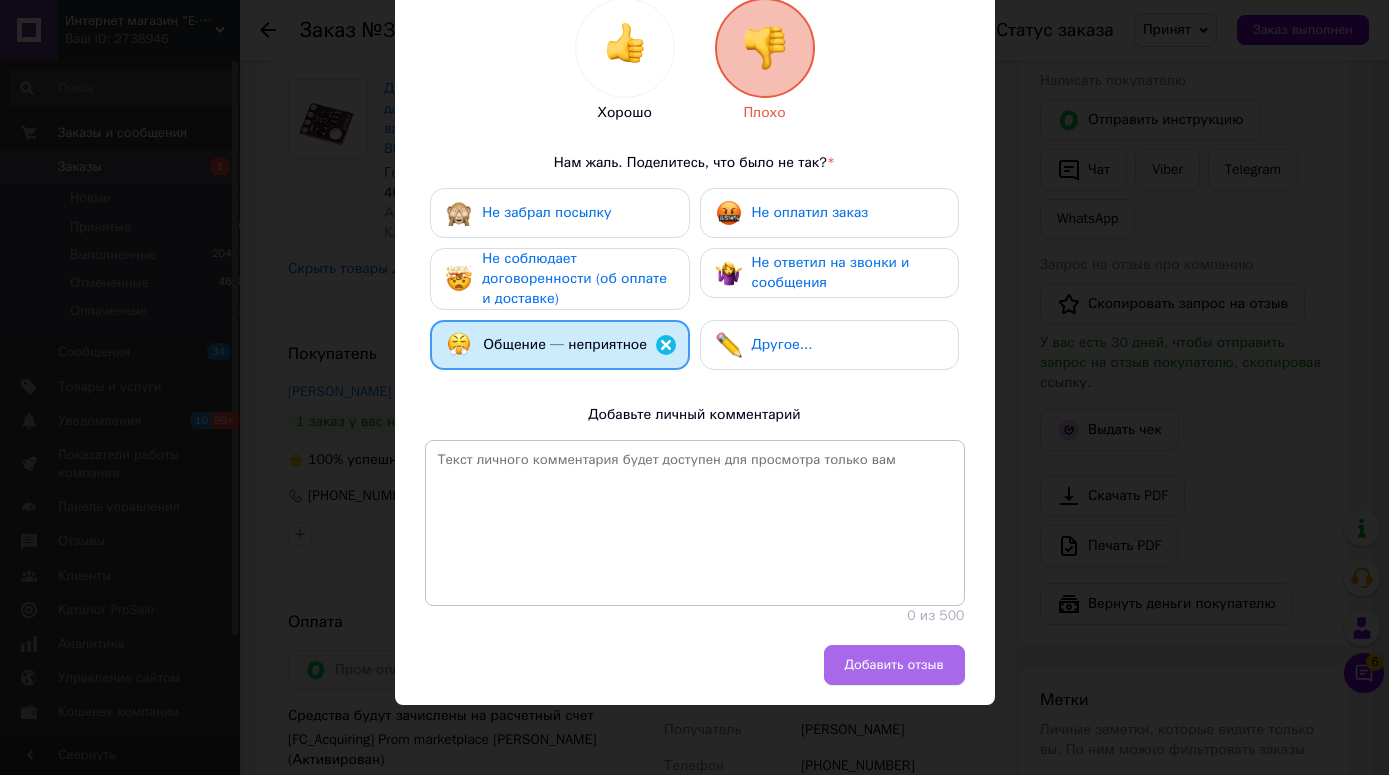 click on "Добавить отзыв" at bounding box center (894, 665) 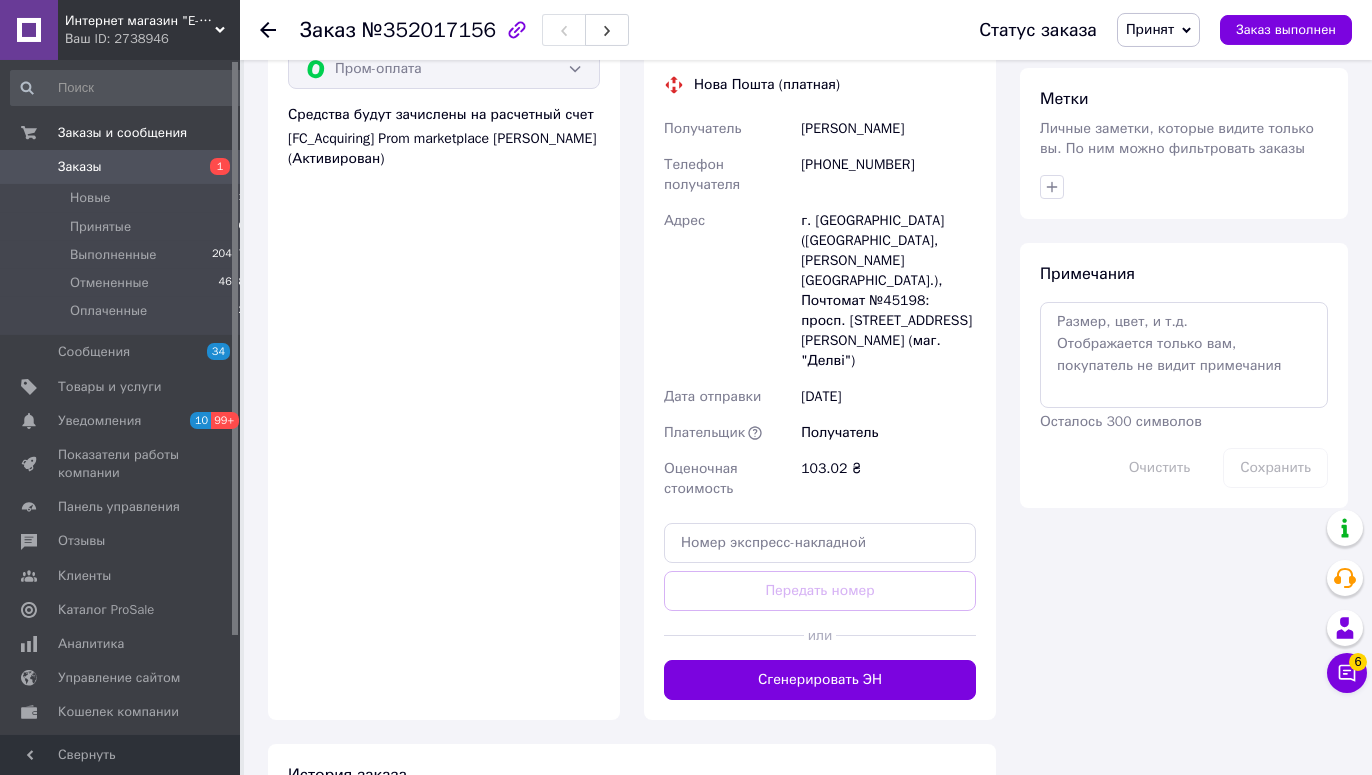 scroll, scrollTop: 1517, scrollLeft: 0, axis: vertical 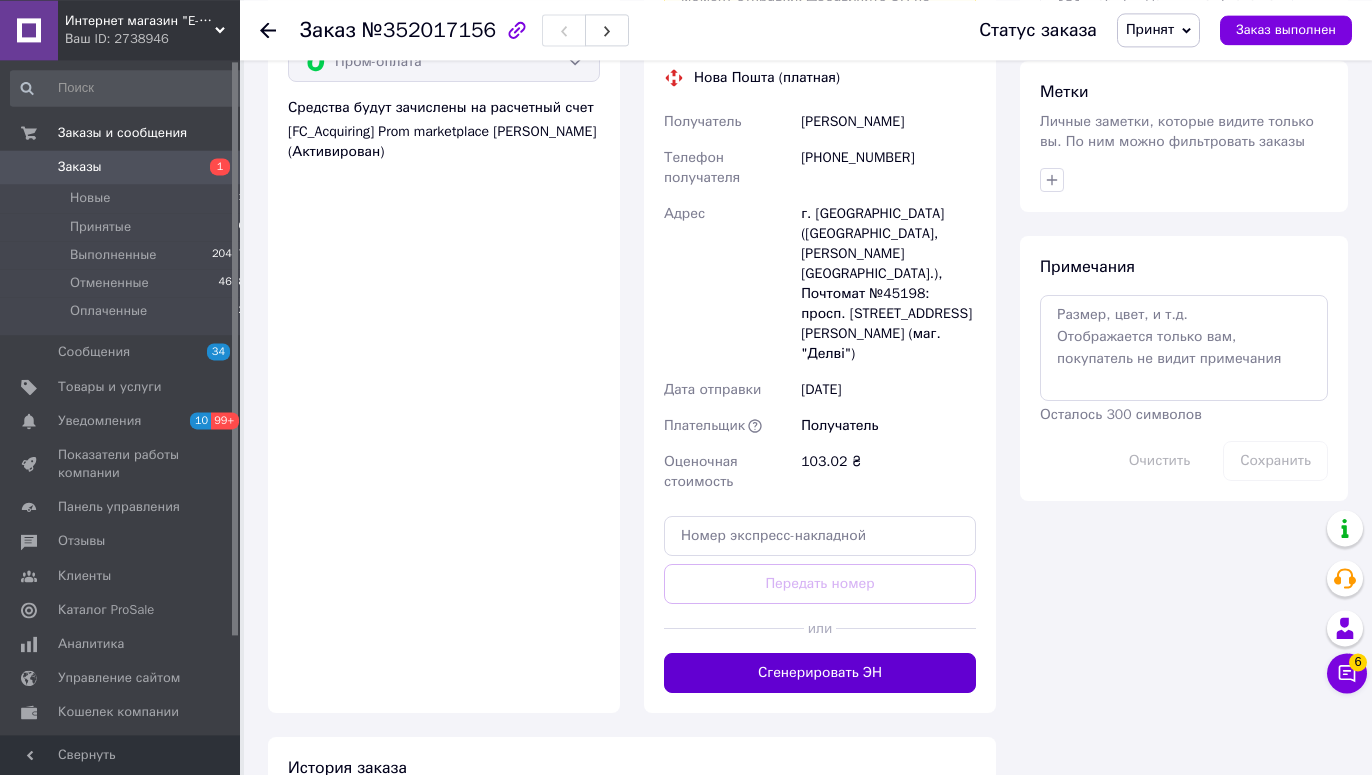 click on "Сгенерировать ЭН" at bounding box center [820, 673] 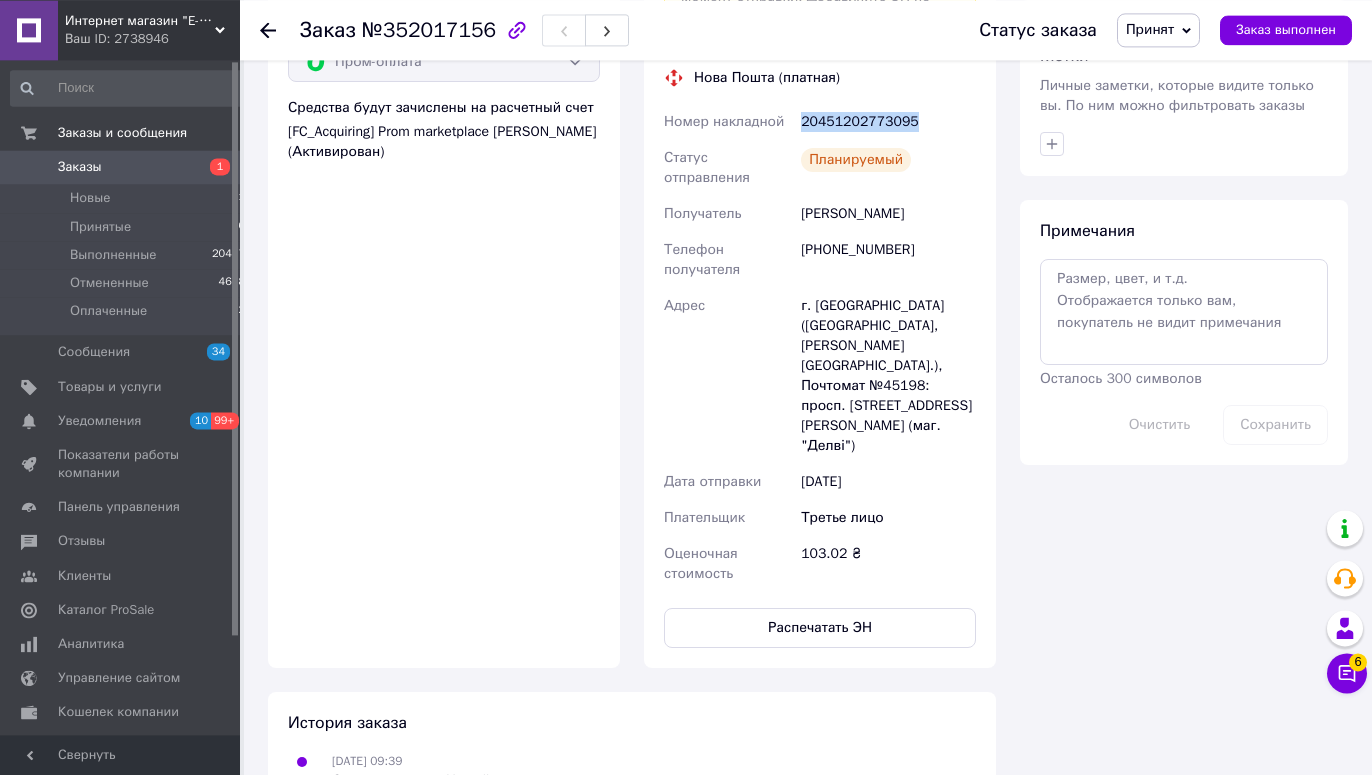 drag, startPoint x: 913, startPoint y: 127, endPoint x: 803, endPoint y: 126, distance: 110.00455 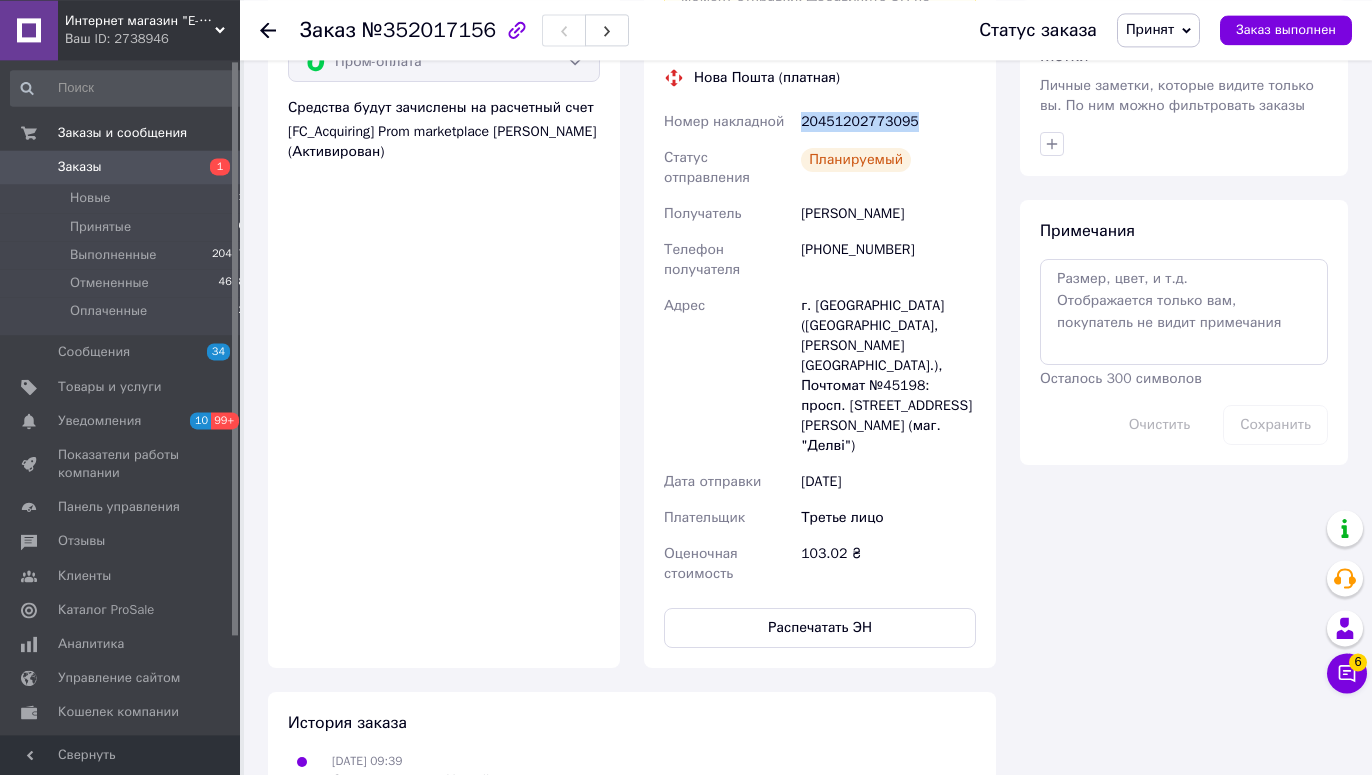 click on "20451202773095" at bounding box center [888, 122] 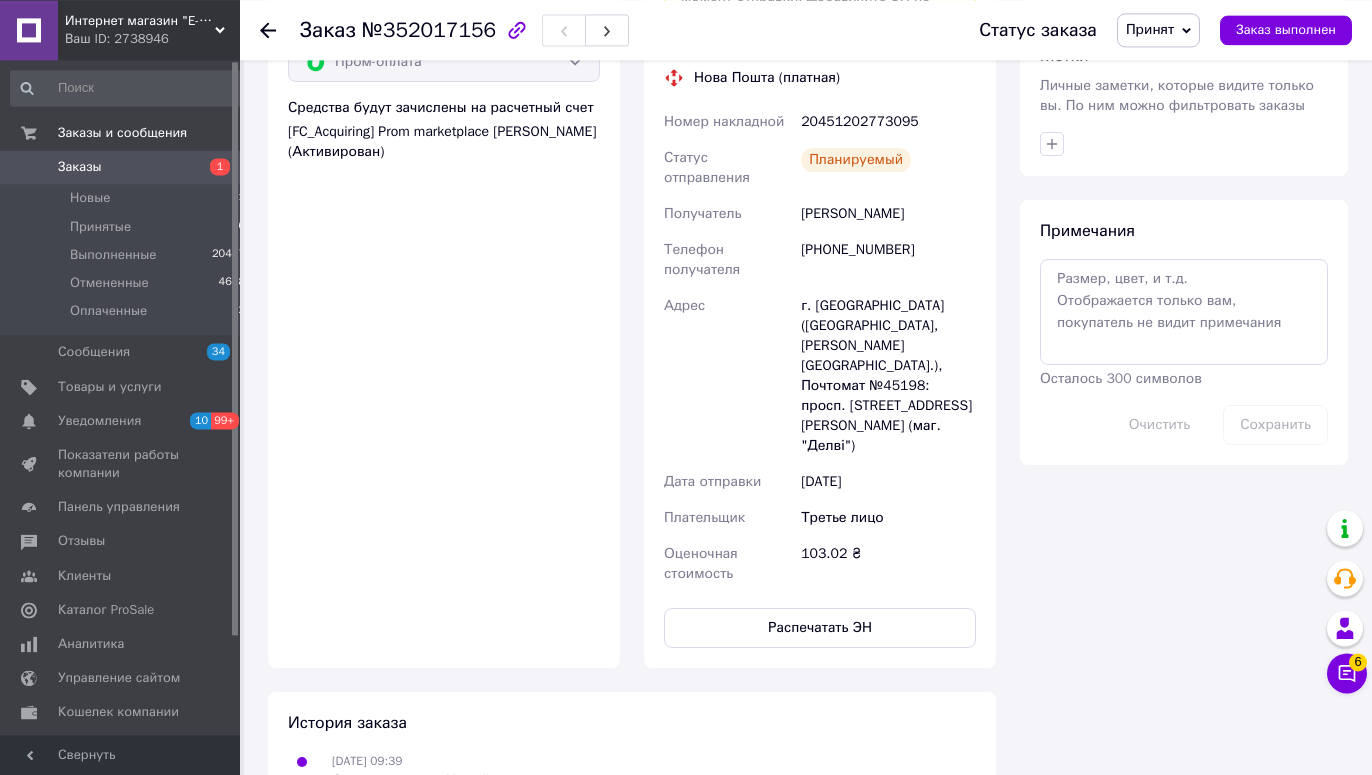 click 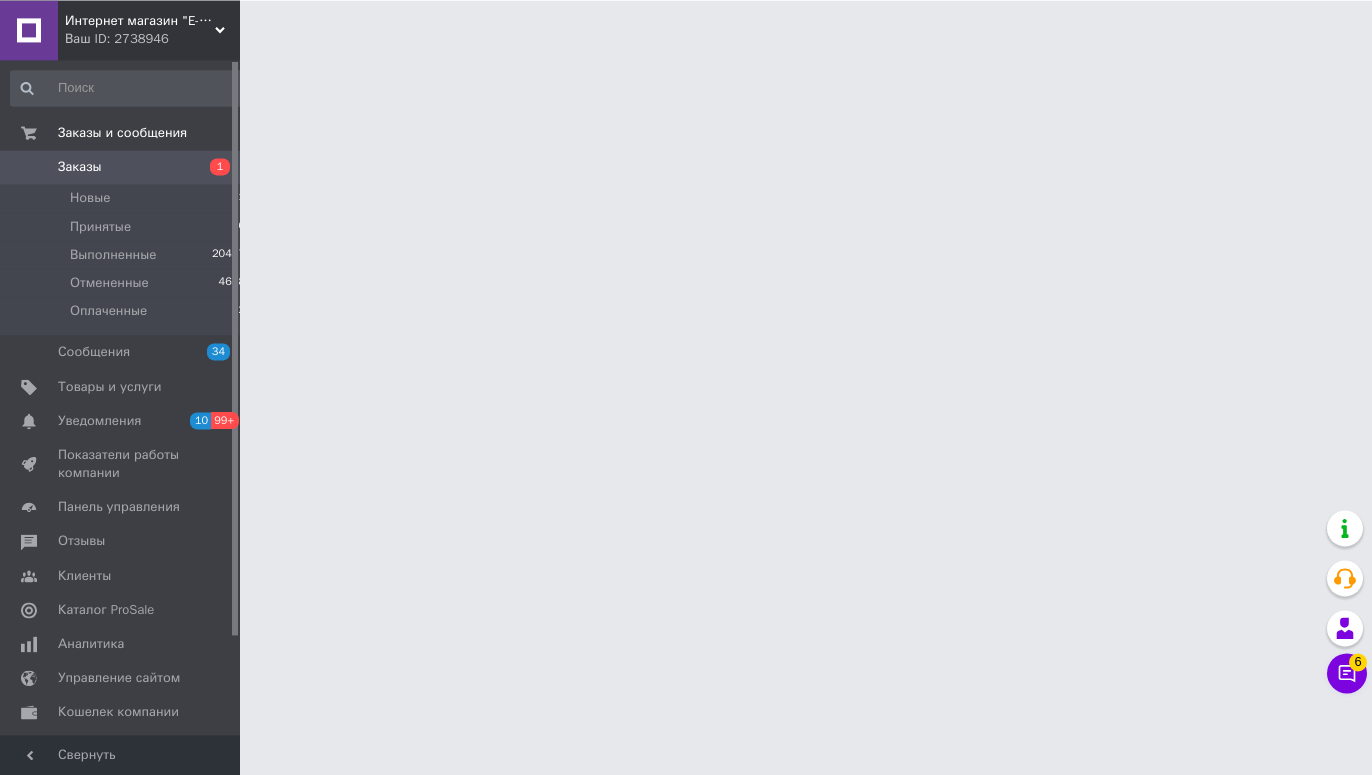 scroll, scrollTop: 0, scrollLeft: 0, axis: both 